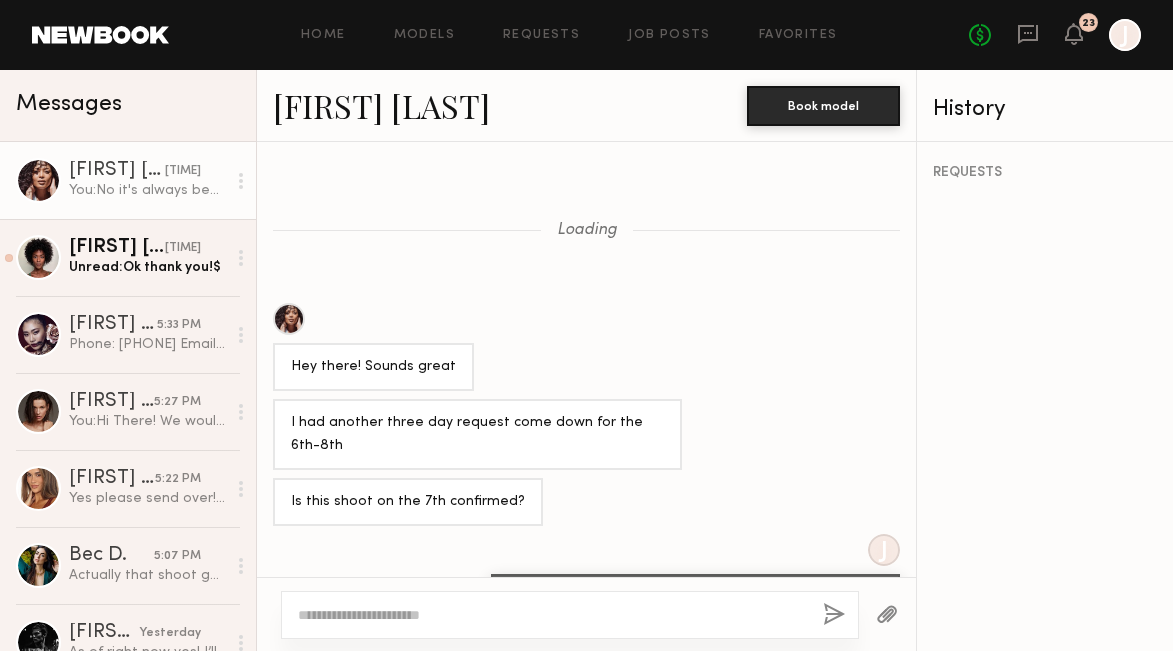 scroll, scrollTop: 0, scrollLeft: 0, axis: both 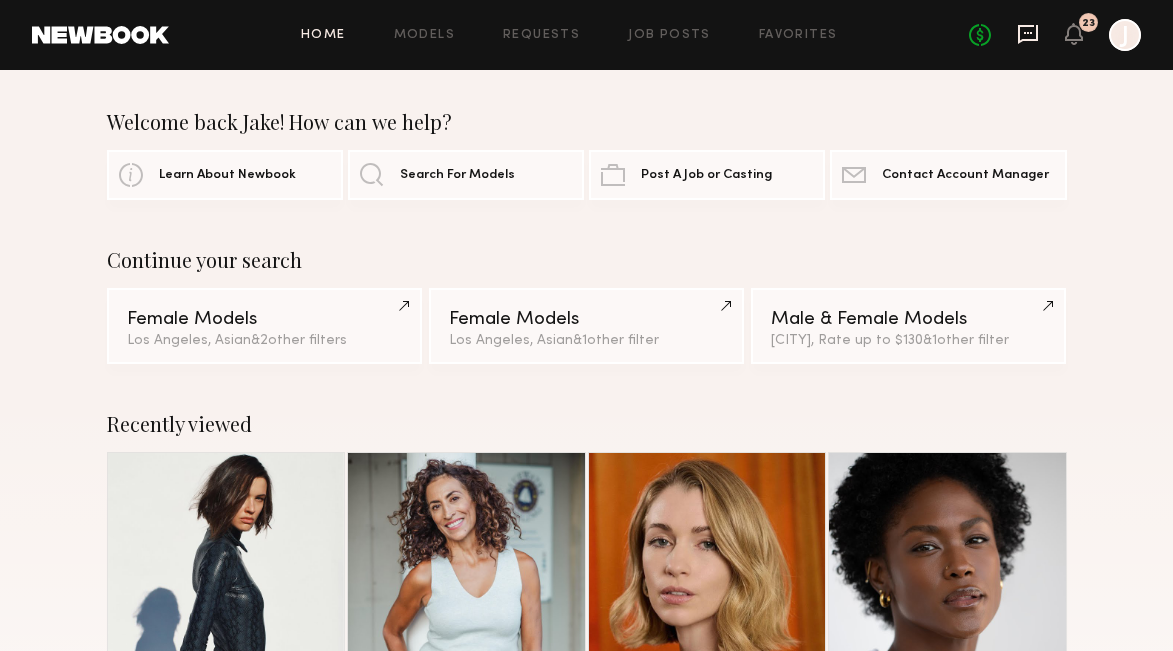 click 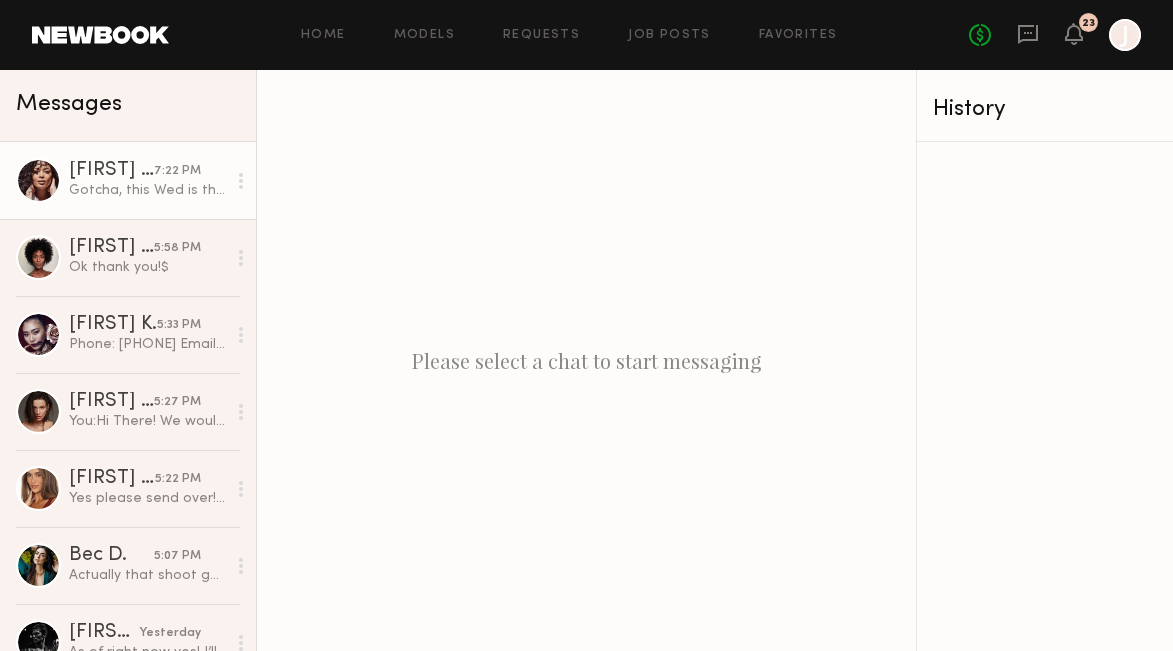 click on "Gotcha, this Wed is the [DATE], not the [DATE]" 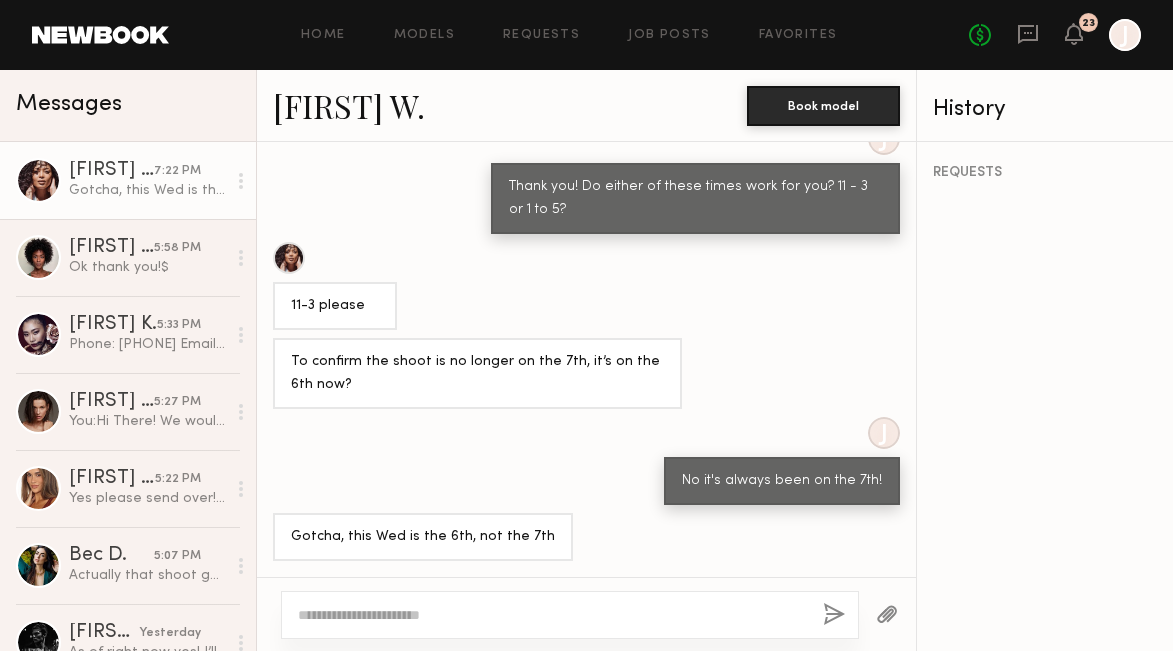 scroll, scrollTop: 856, scrollLeft: 0, axis: vertical 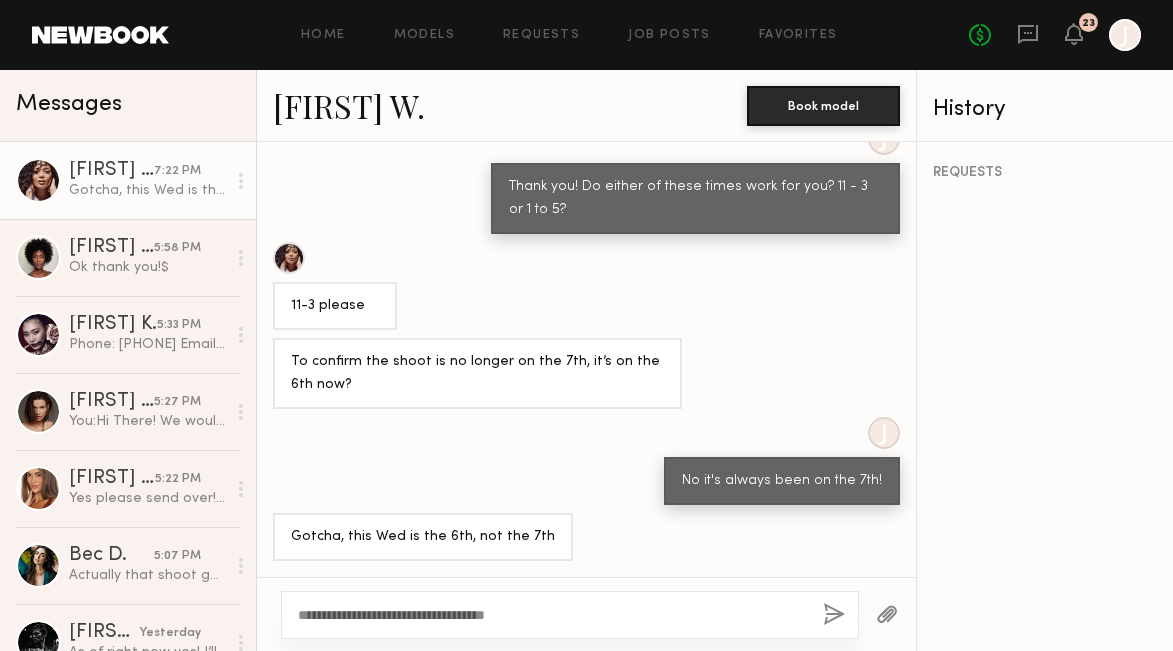 click on "**********" 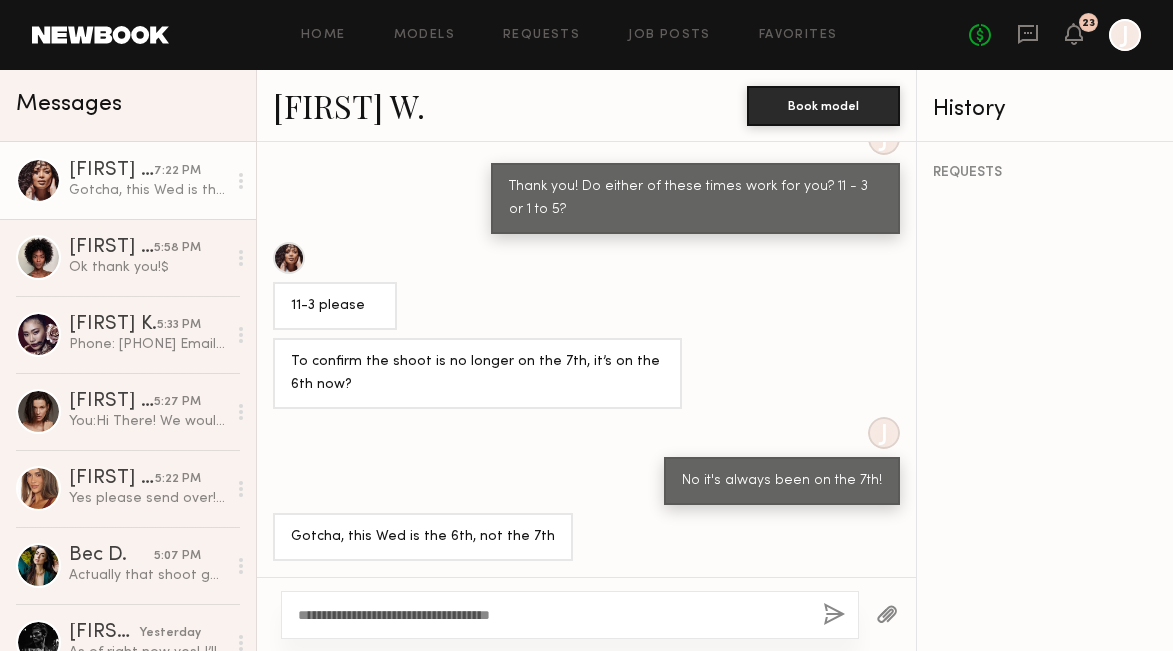 click on "**********" 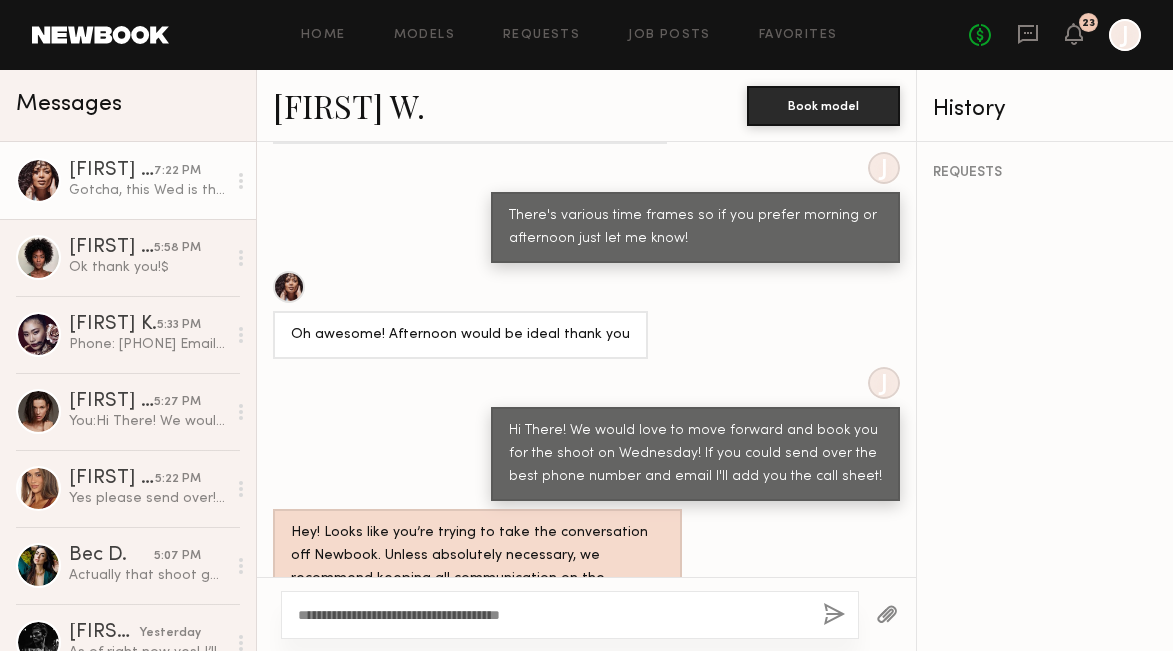 scroll, scrollTop: 212, scrollLeft: 0, axis: vertical 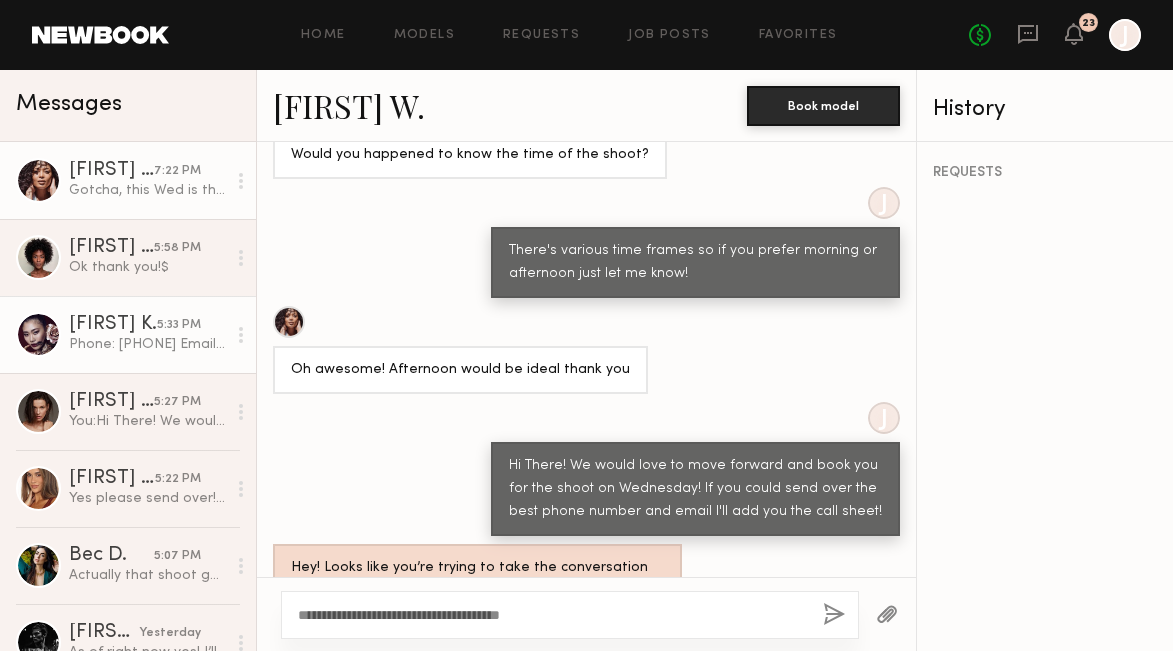 type on "**********" 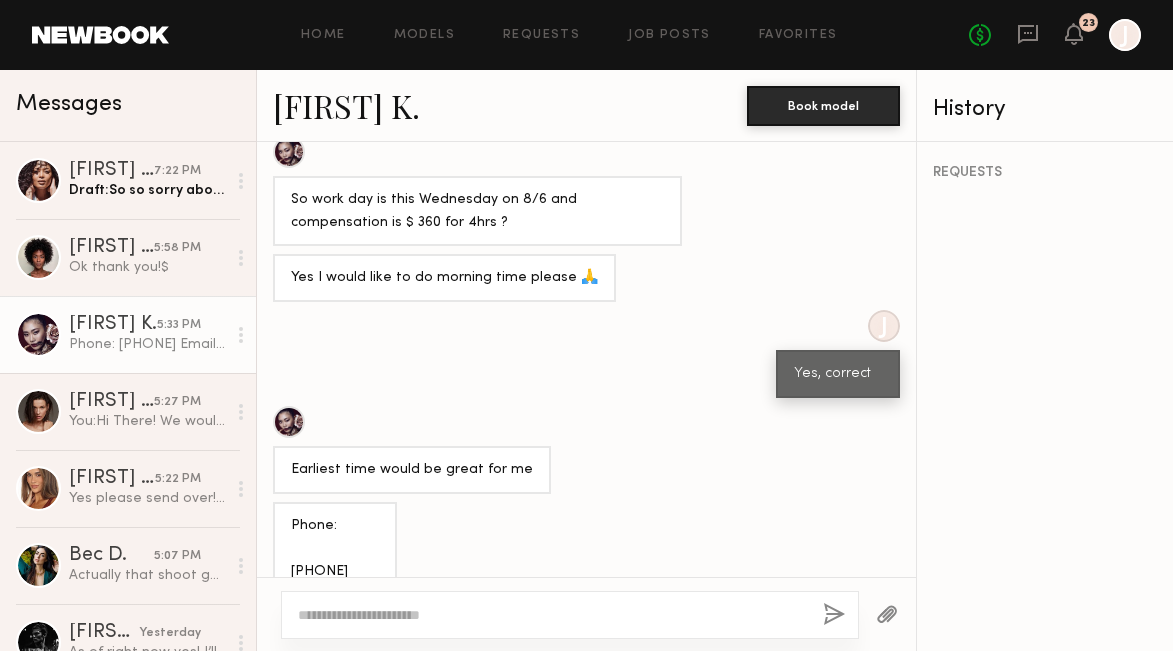 scroll, scrollTop: 2503, scrollLeft: 0, axis: vertical 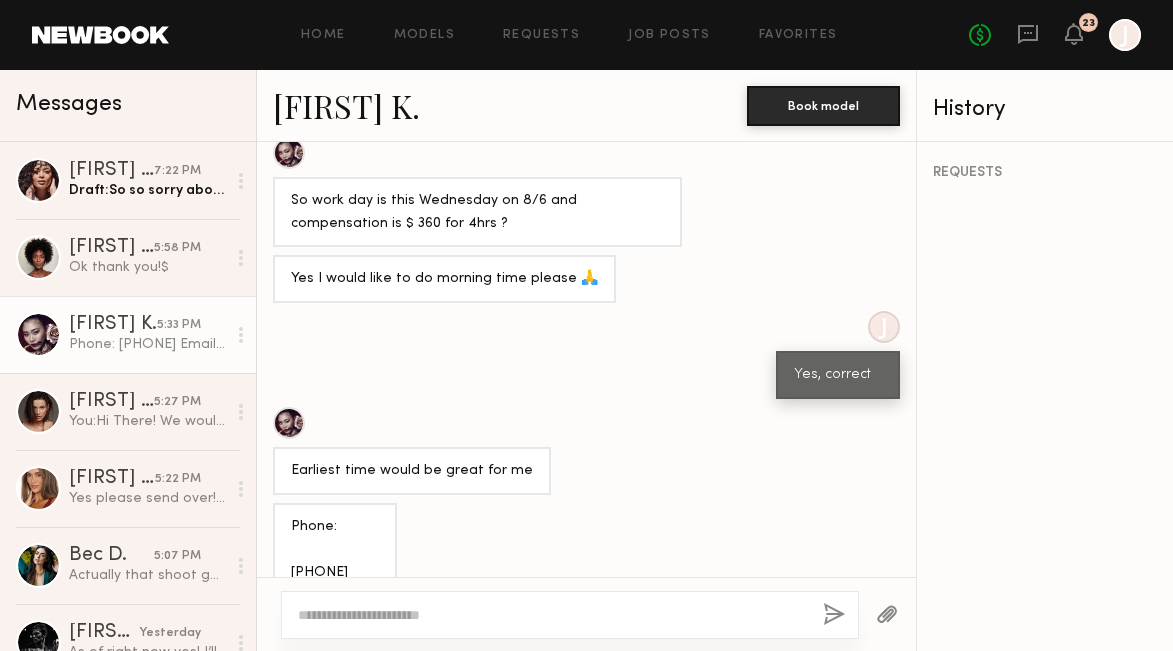 click 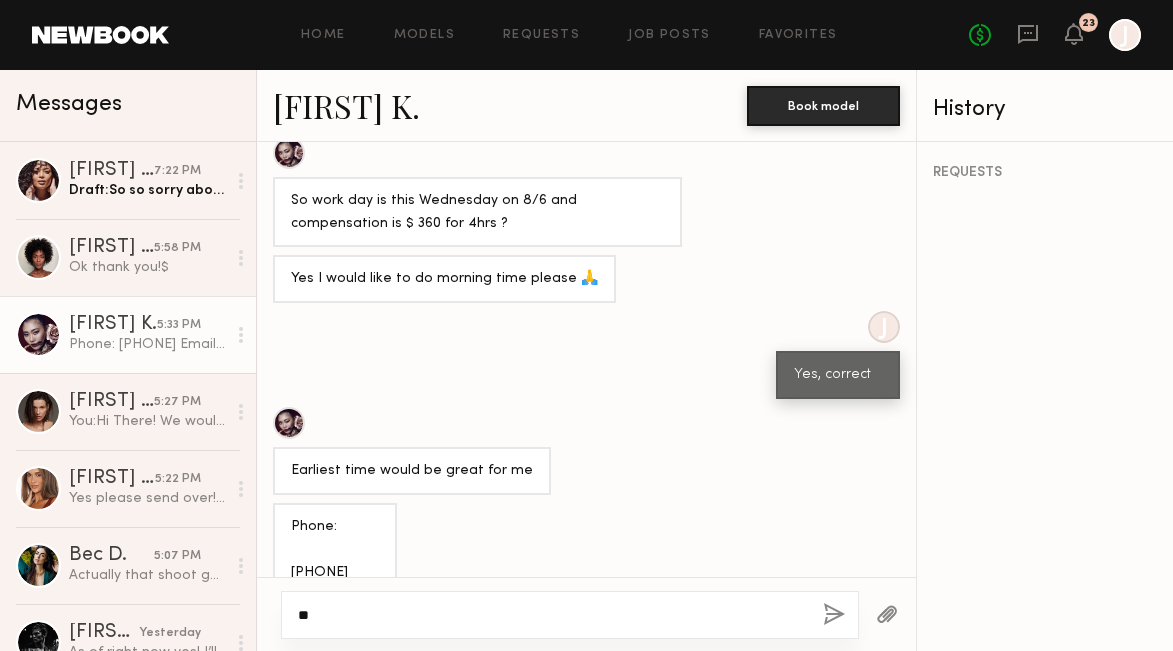 type on "*" 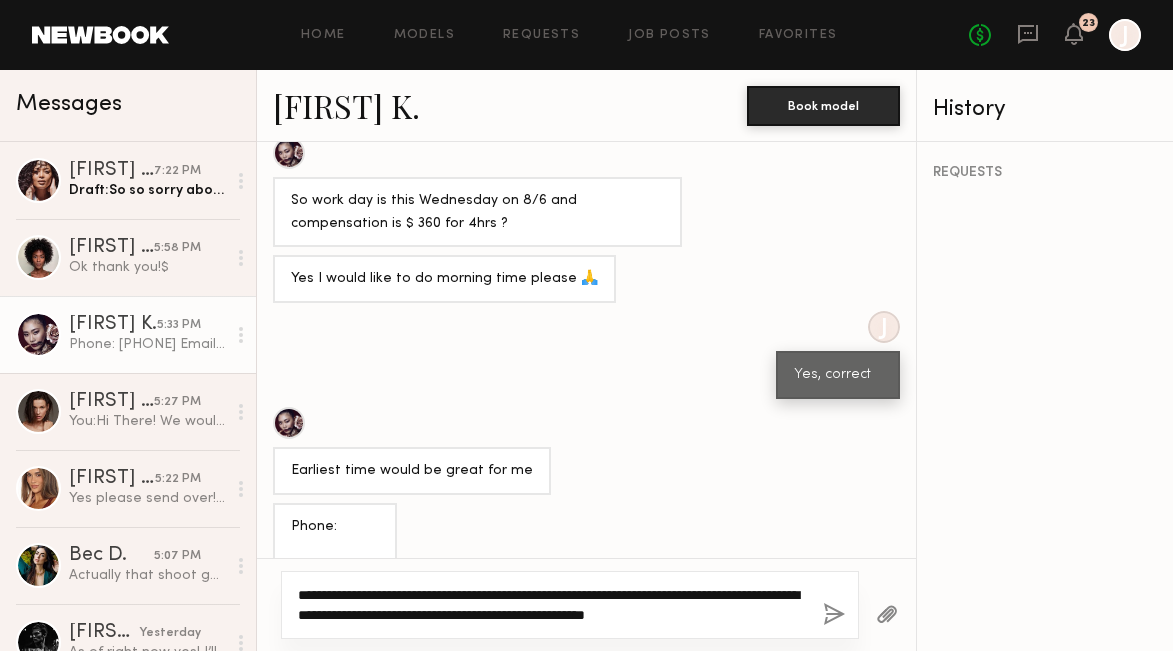 type on "**********" 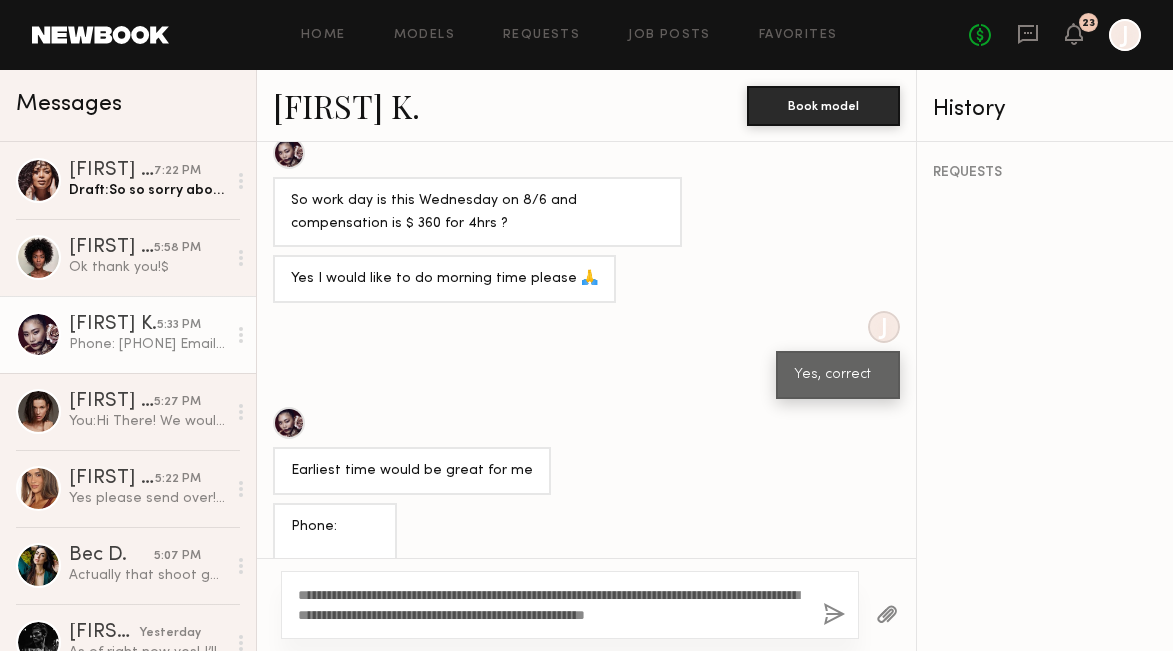 click 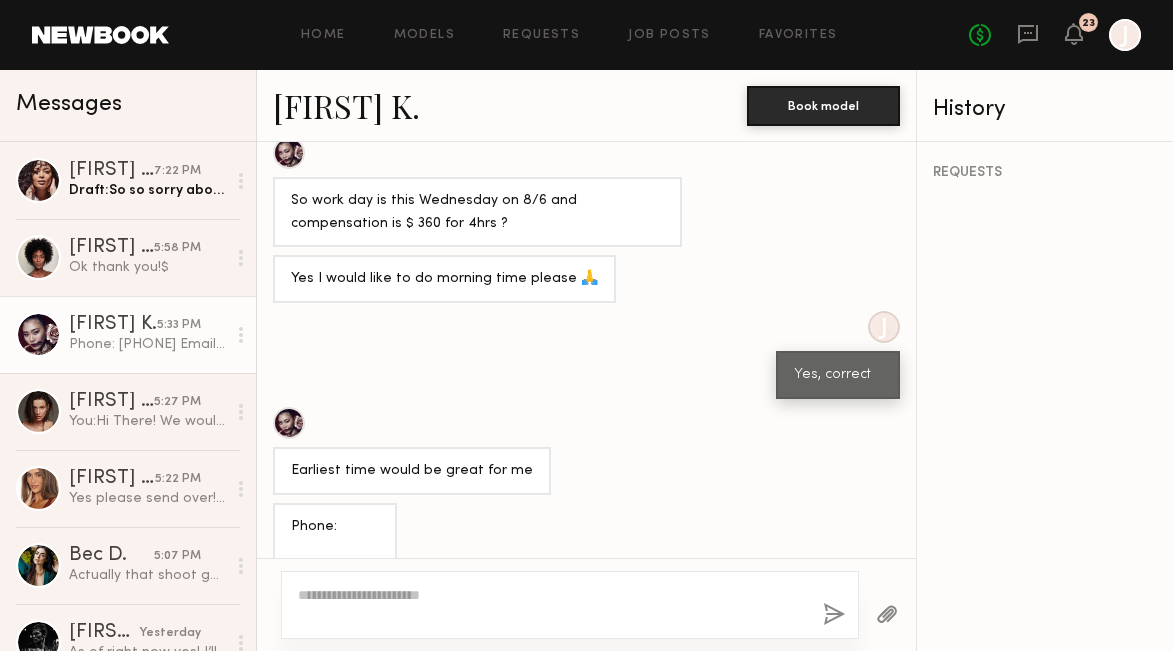scroll, scrollTop: 2755, scrollLeft: 0, axis: vertical 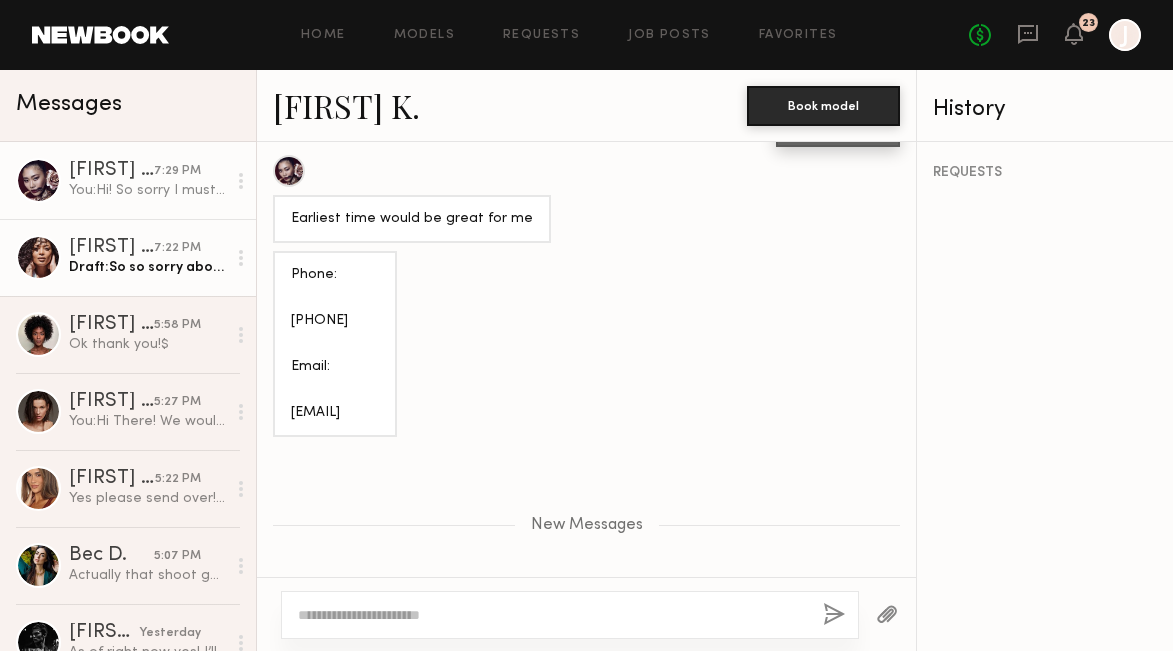 click on "[FIRST] [LAST]" 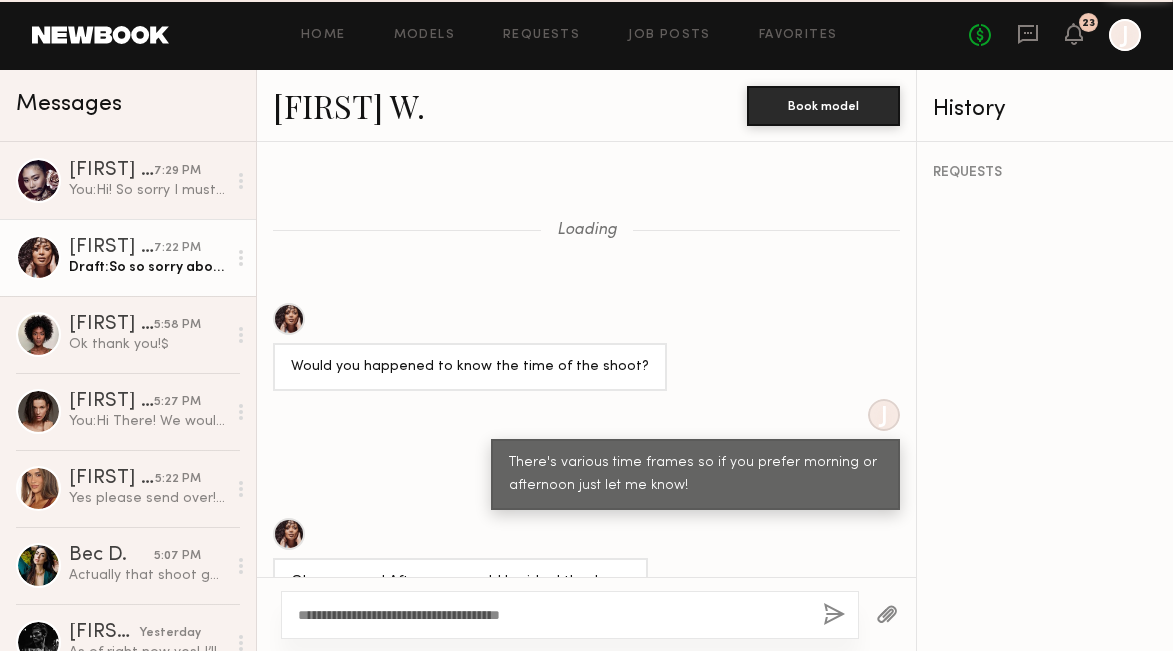 scroll, scrollTop: 856, scrollLeft: 0, axis: vertical 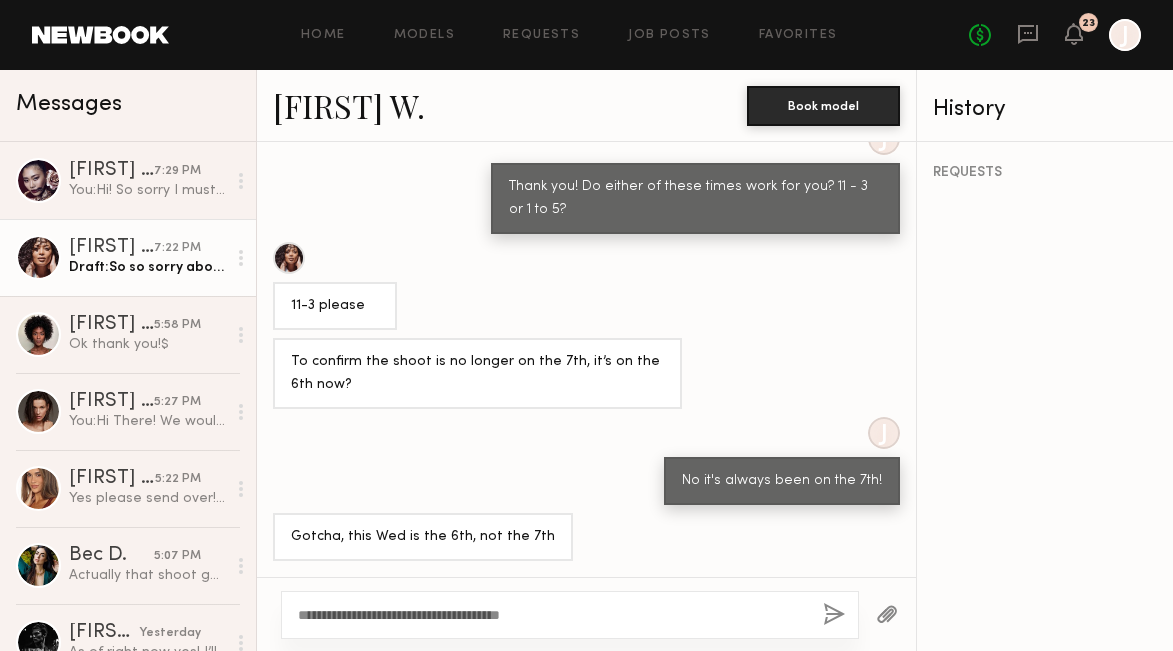 click on "**********" 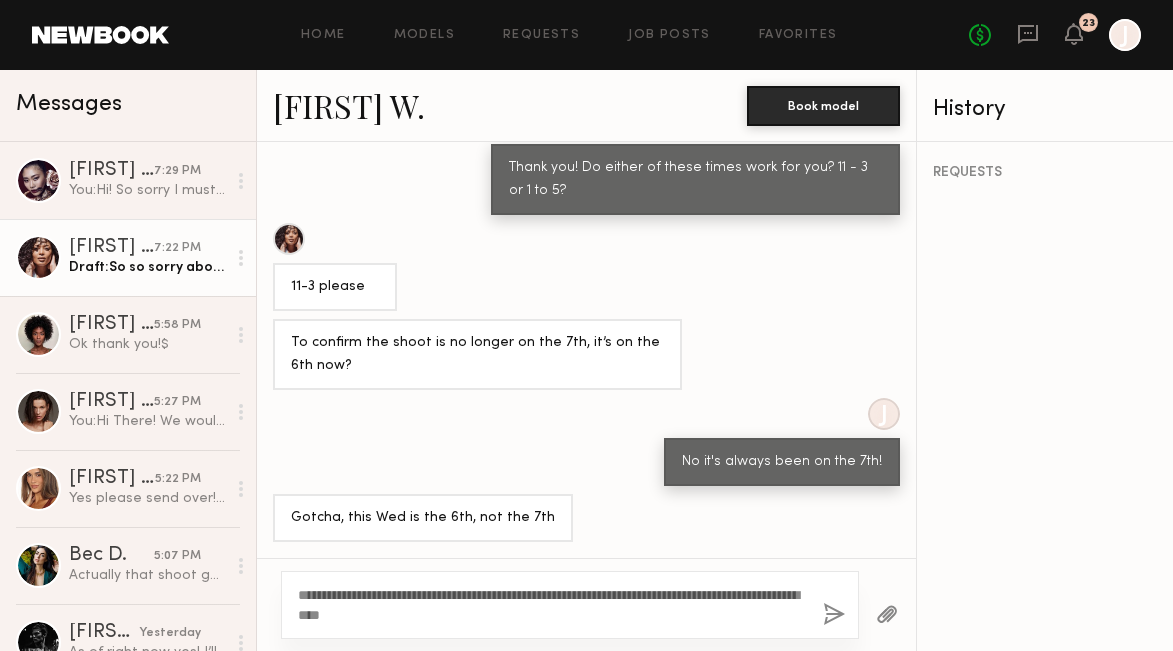 scroll, scrollTop: 876, scrollLeft: 0, axis: vertical 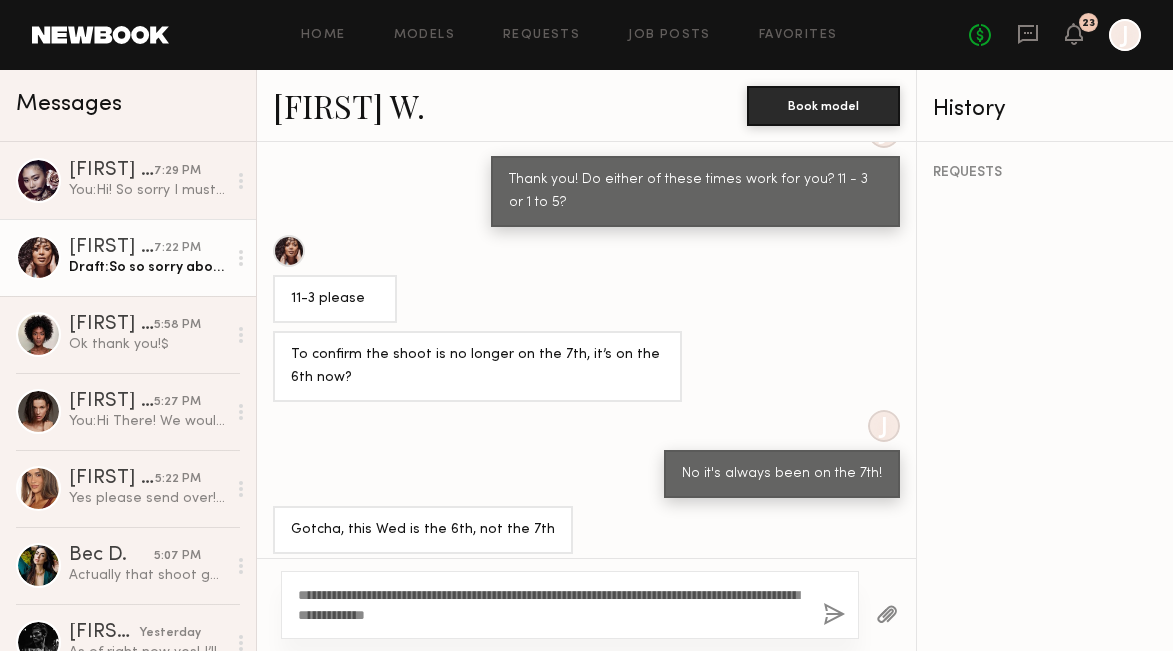 click on "**********" 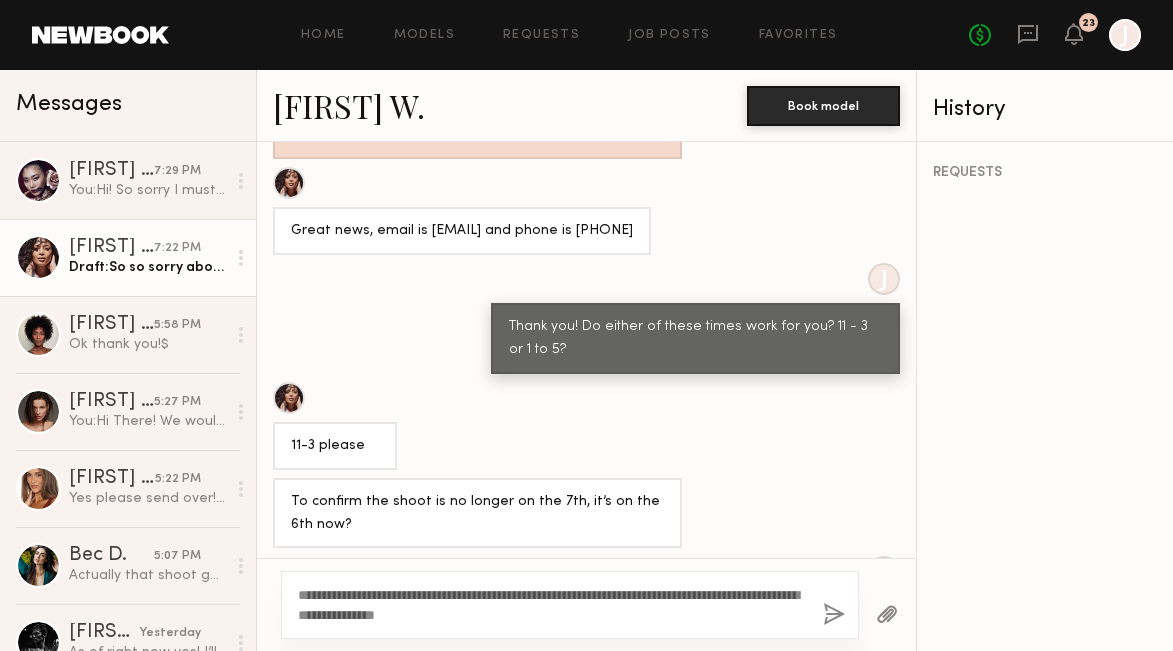 scroll, scrollTop: 6129, scrollLeft: 0, axis: vertical 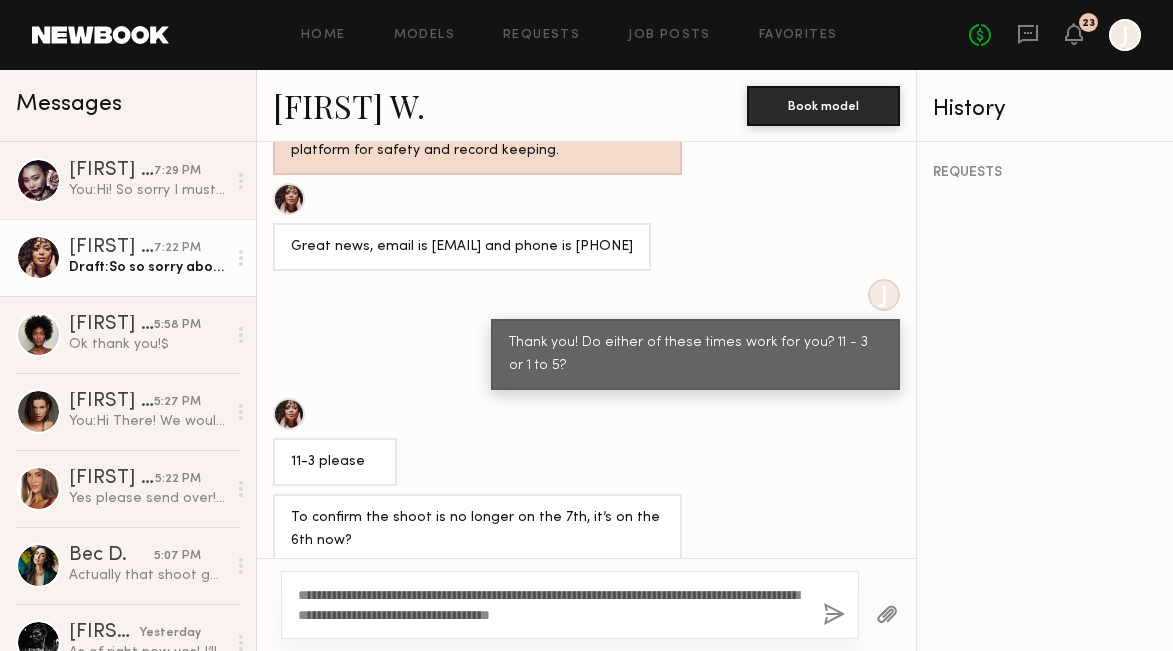 click on "**********" 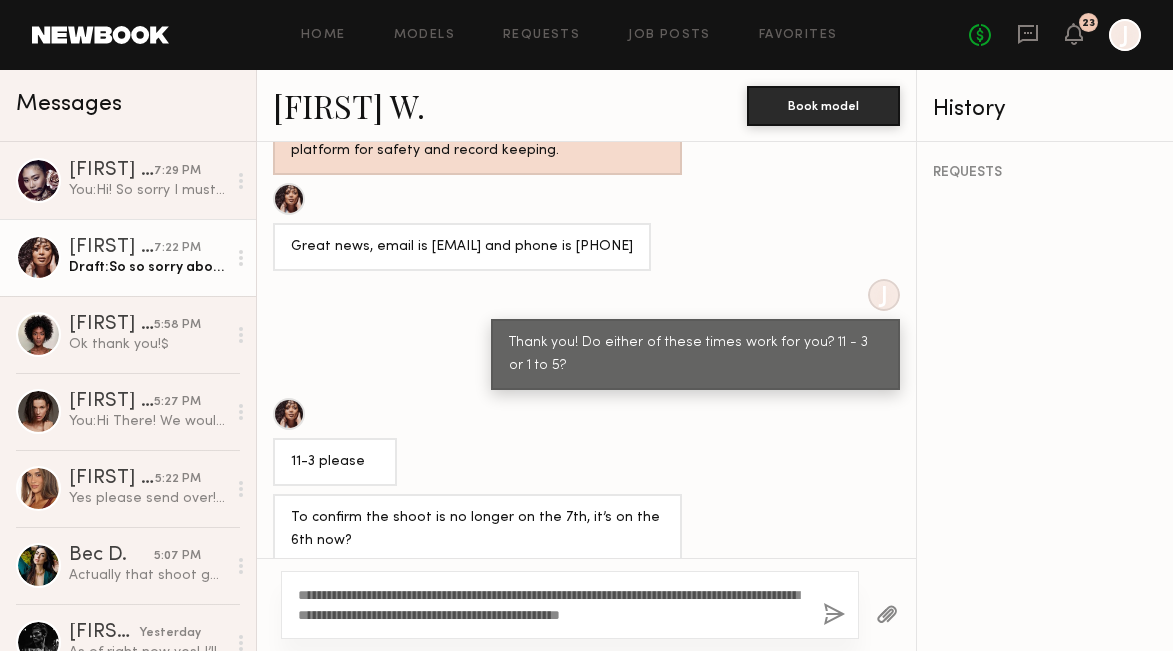 click on "**********" 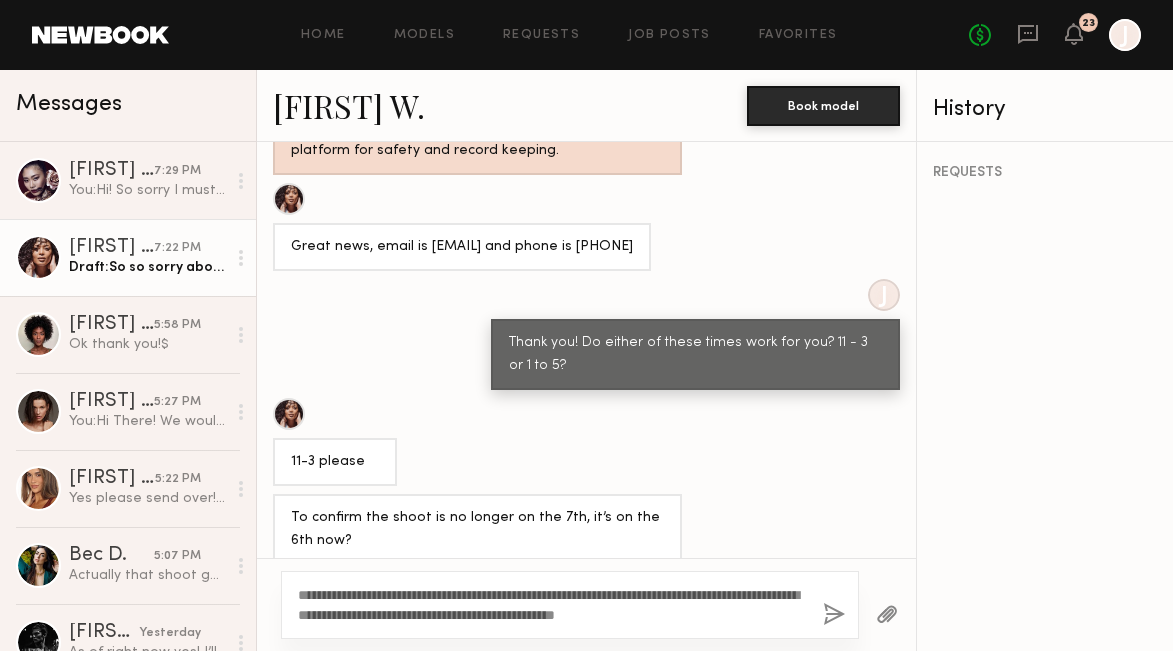 drag, startPoint x: 495, startPoint y: 589, endPoint x: 455, endPoint y: 590, distance: 40.012497 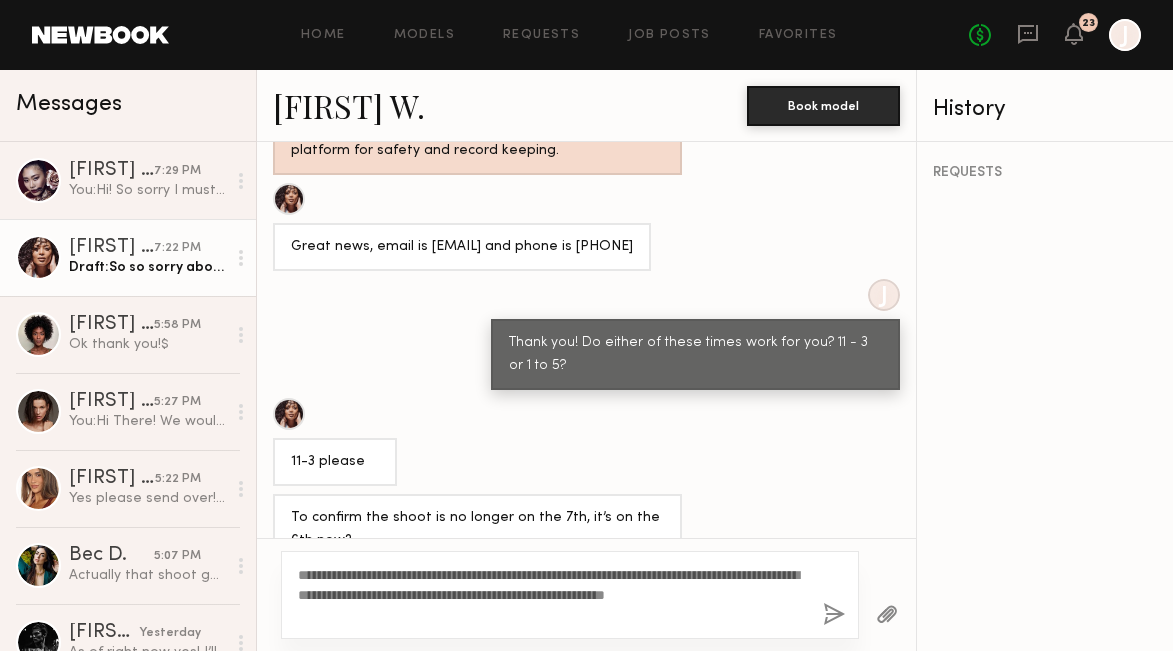 click on "**********" 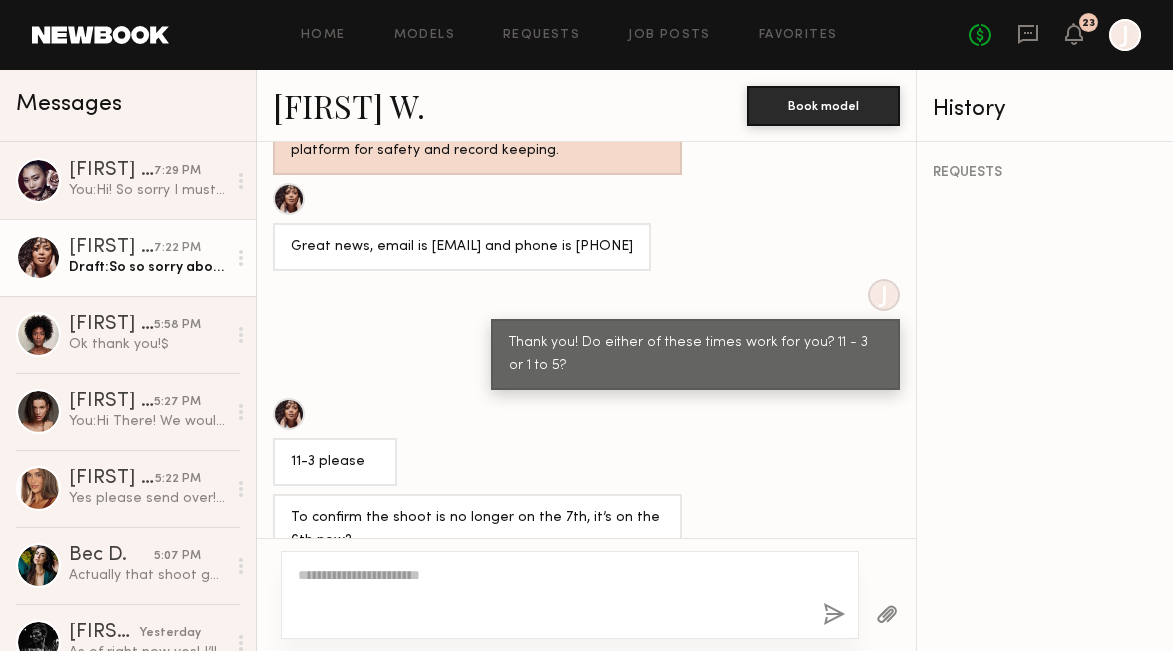 scroll, scrollTop: 6417, scrollLeft: 0, axis: vertical 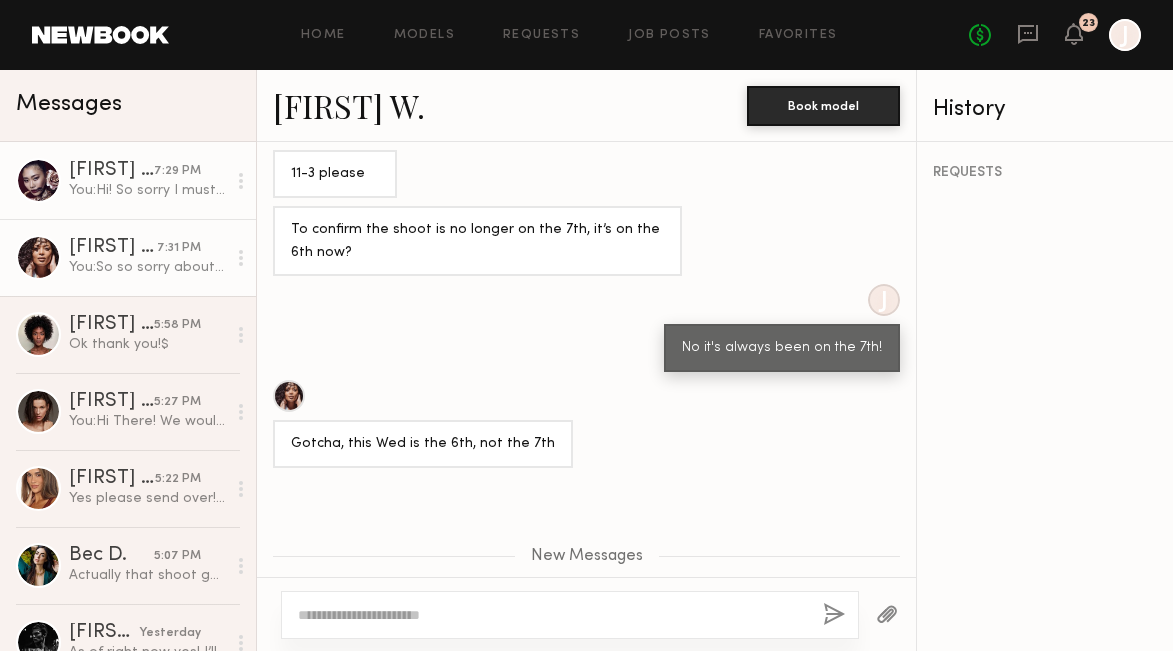 click on "You:  Hi! So sorry I must have gotten confused. The shoot is the 7th not the 6th. My original message was the 7th but accidentally switch it up in the last message" 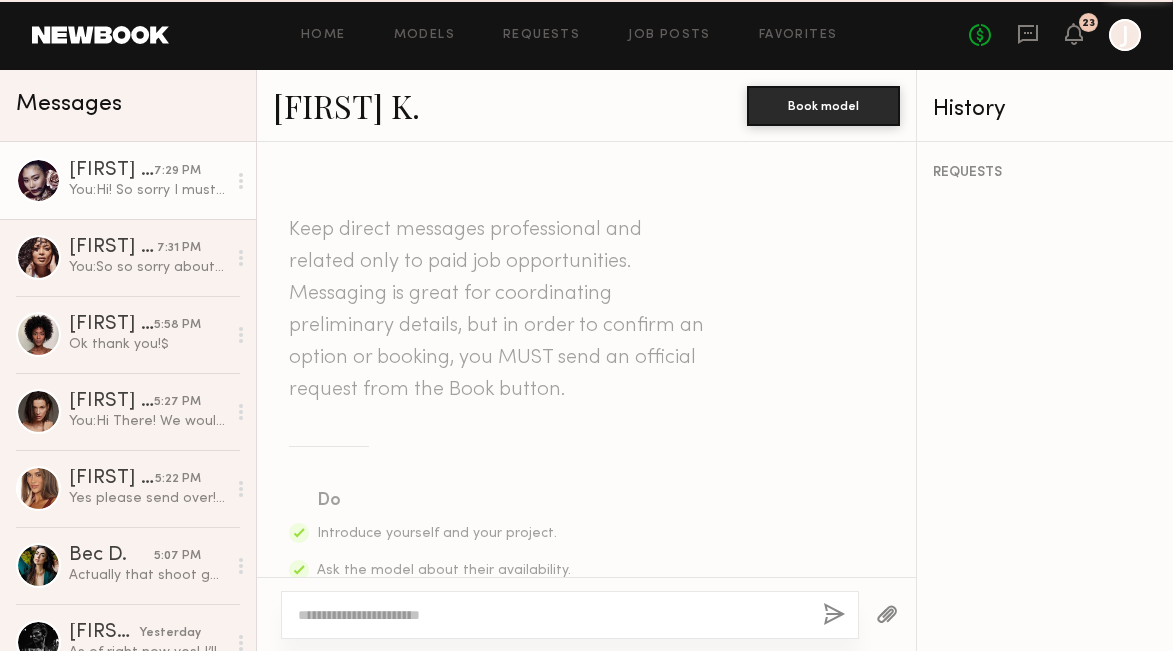 scroll, scrollTop: 2602, scrollLeft: 0, axis: vertical 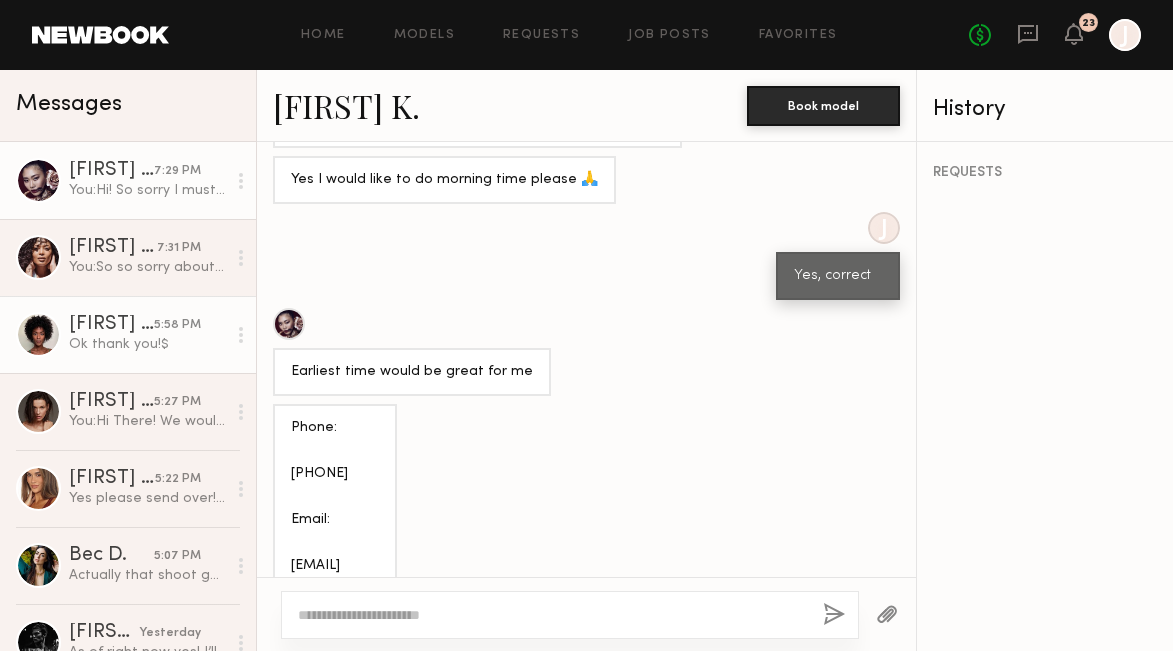 click on "Ok thank you!$" 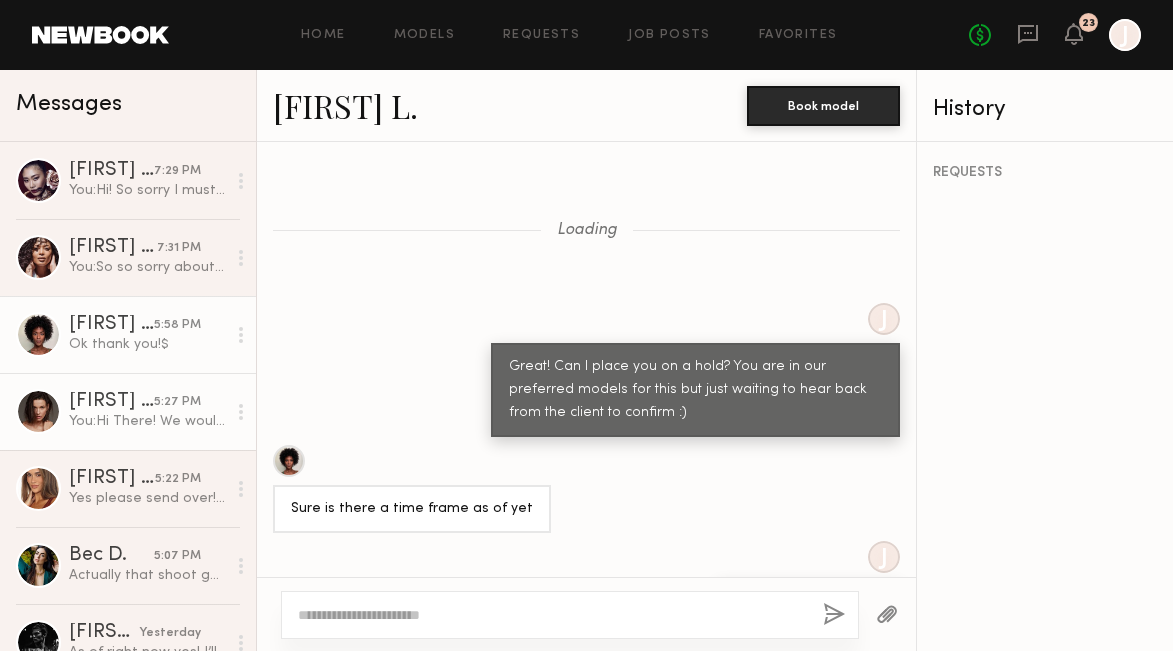 scroll, scrollTop: 856, scrollLeft: 0, axis: vertical 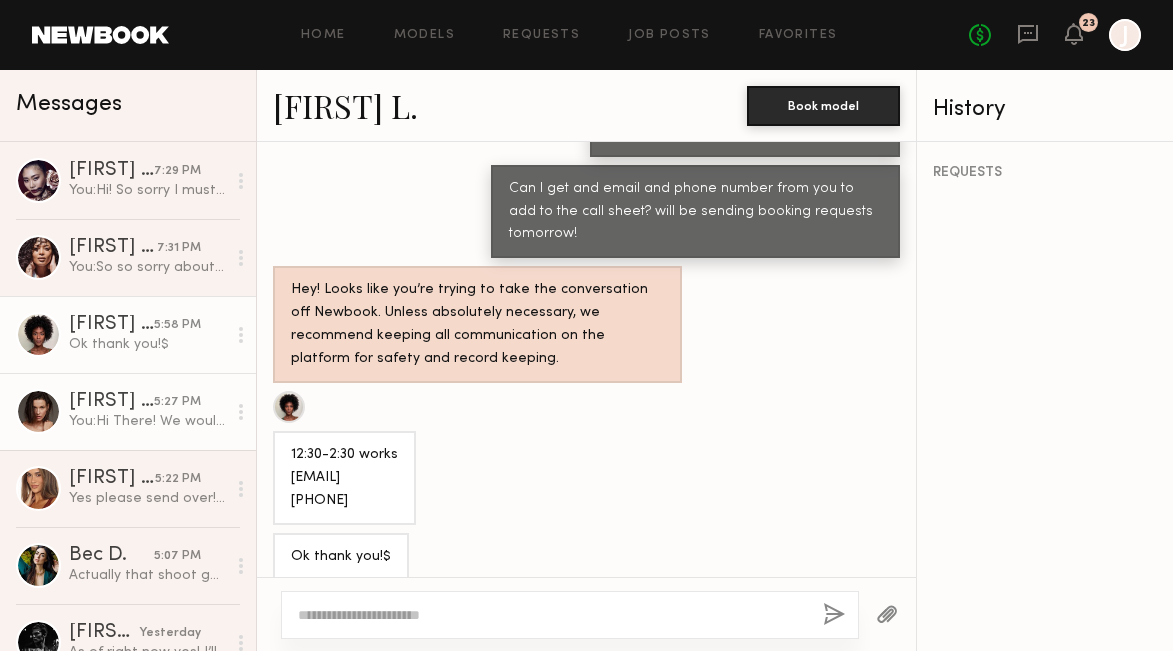 click on "[FIRST] [LAST]" 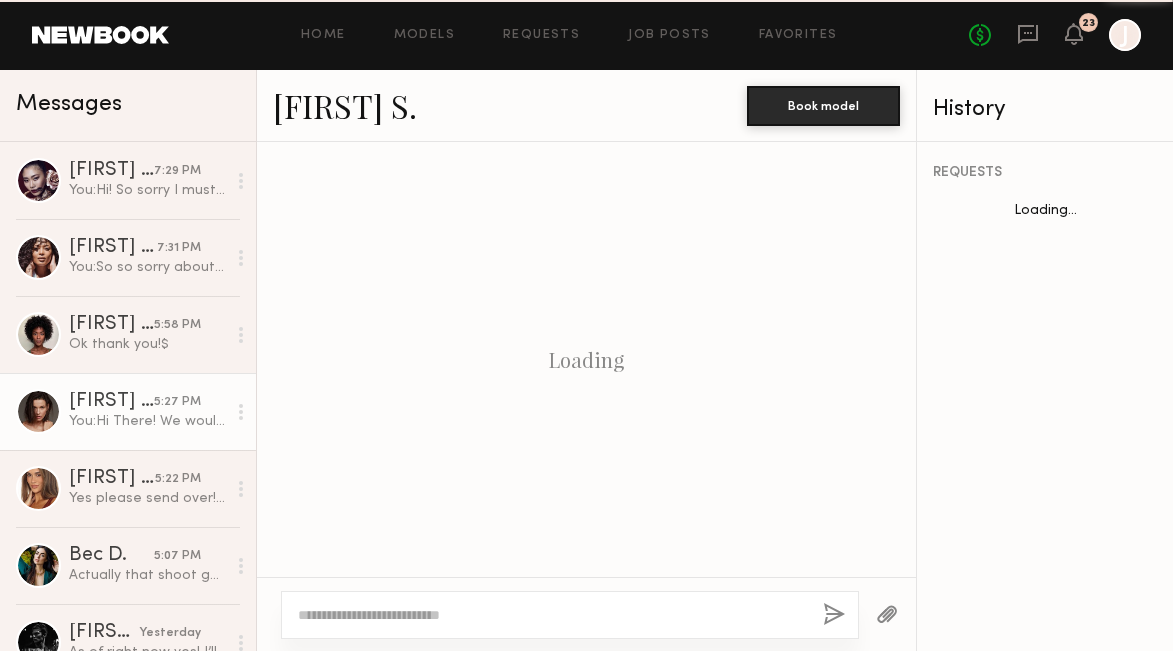 scroll, scrollTop: 2768, scrollLeft: 0, axis: vertical 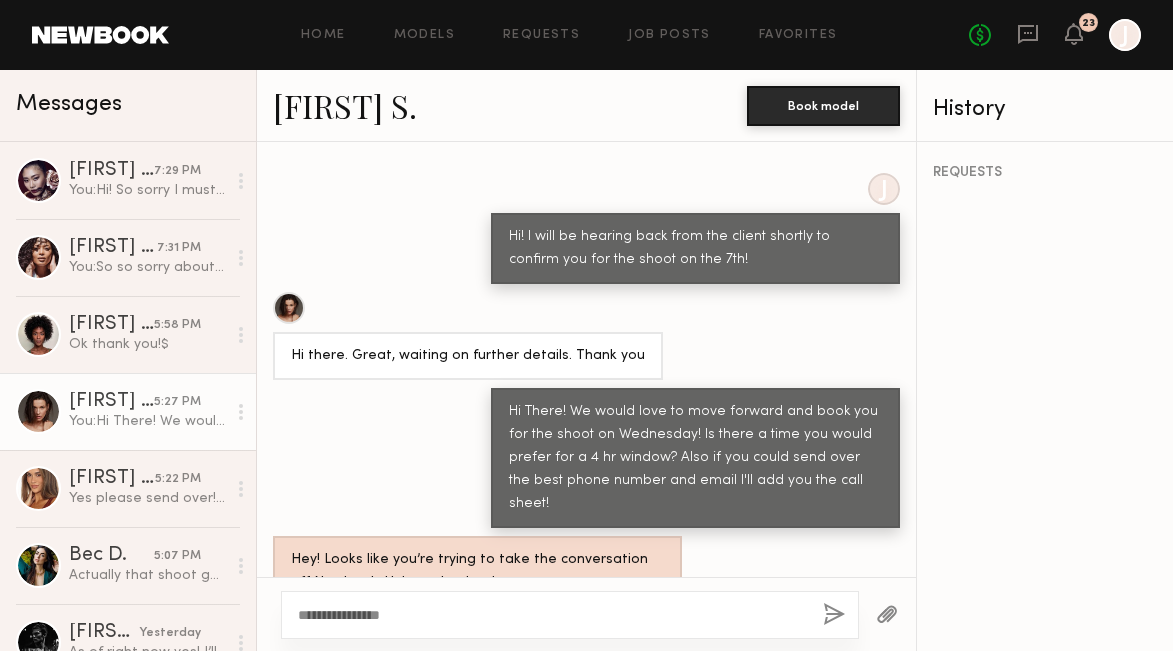 click on "**********" 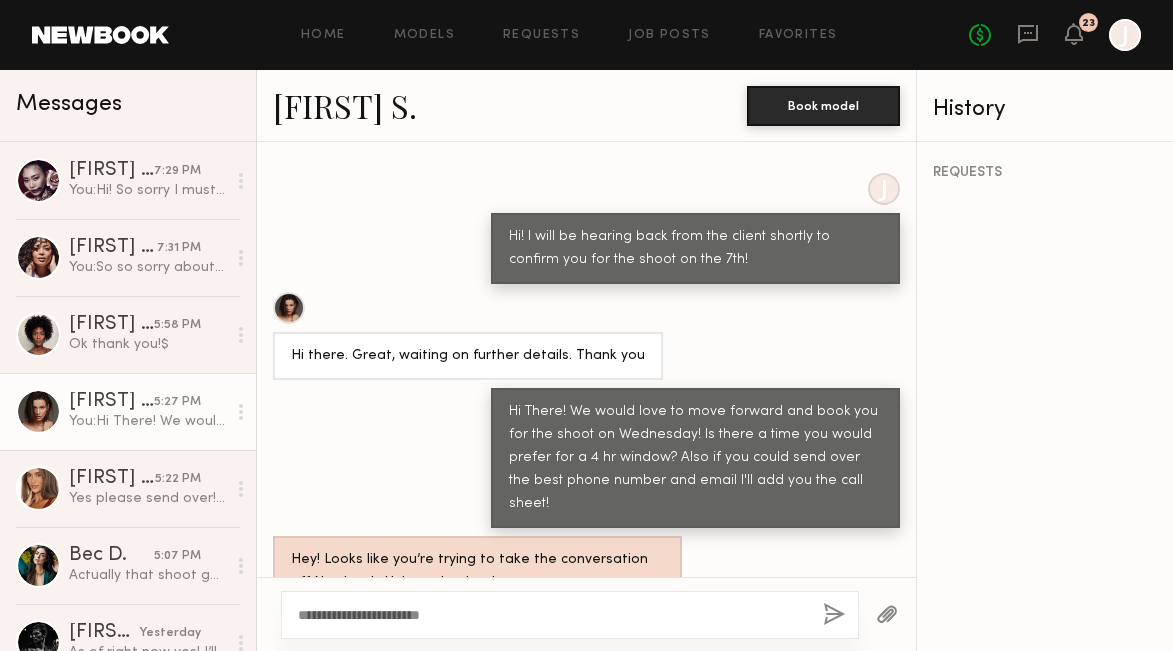 click on "**********" 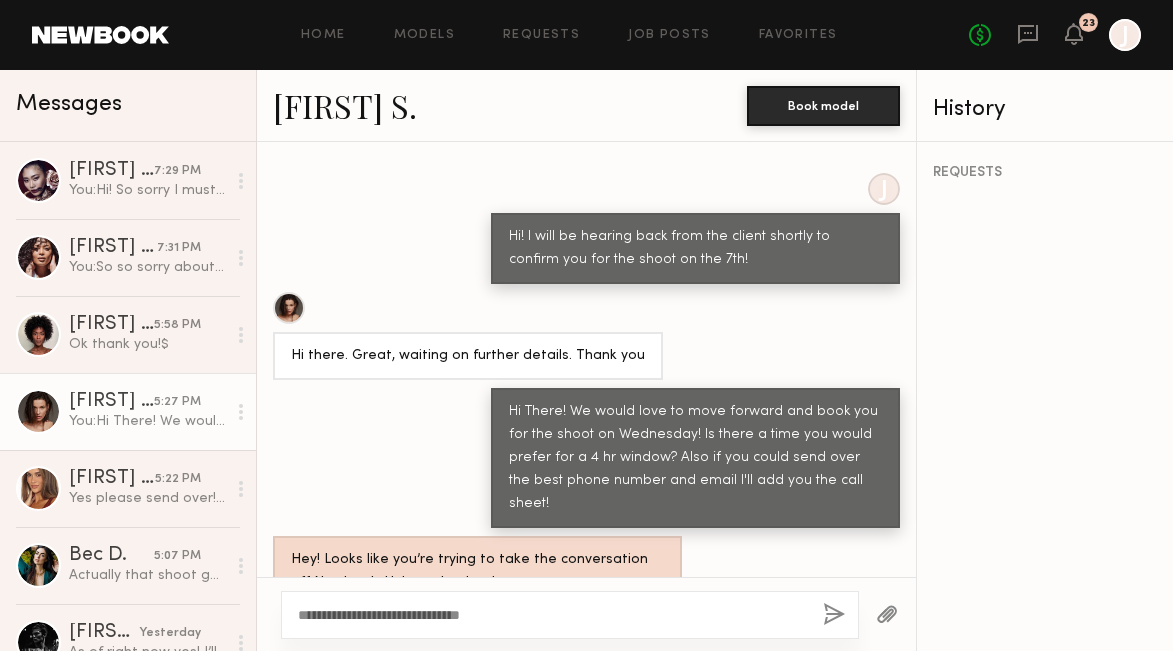 type on "**********" 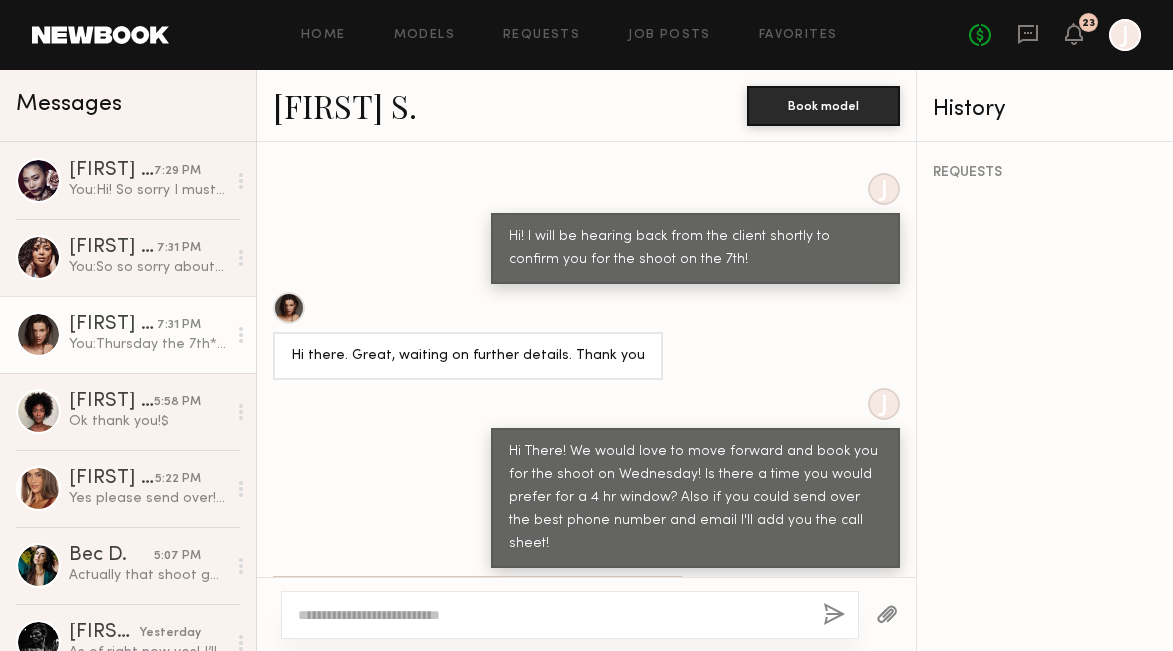 scroll, scrollTop: 3016, scrollLeft: 0, axis: vertical 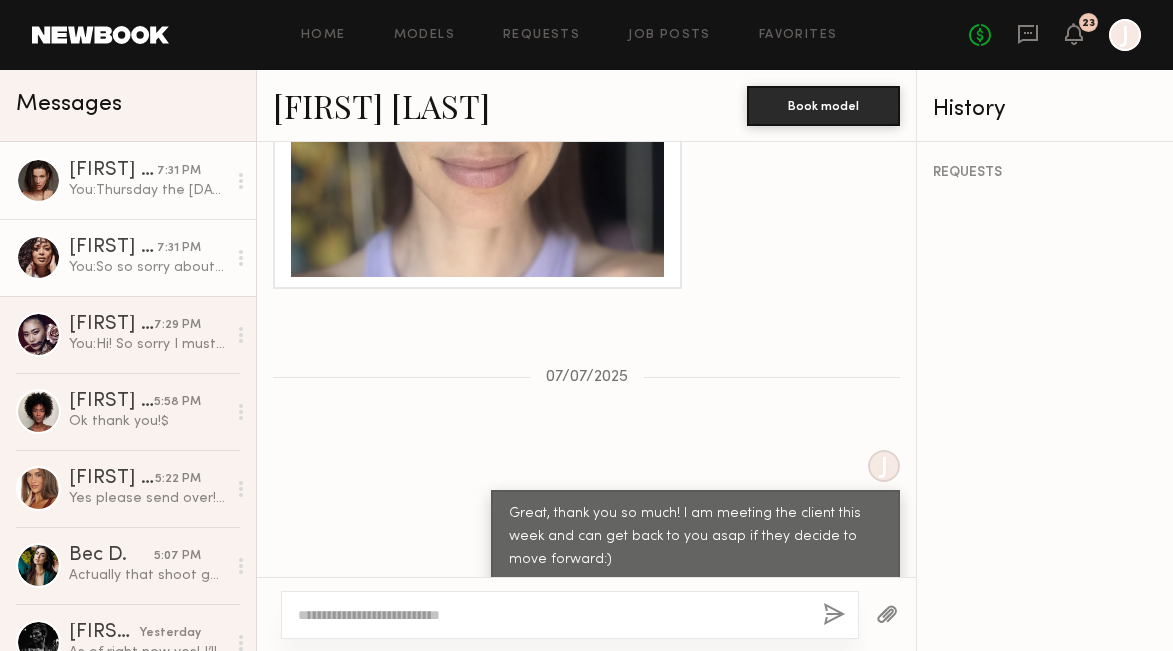 drag, startPoint x: 235, startPoint y: 218, endPoint x: 101, endPoint y: 266, distance: 142.33763 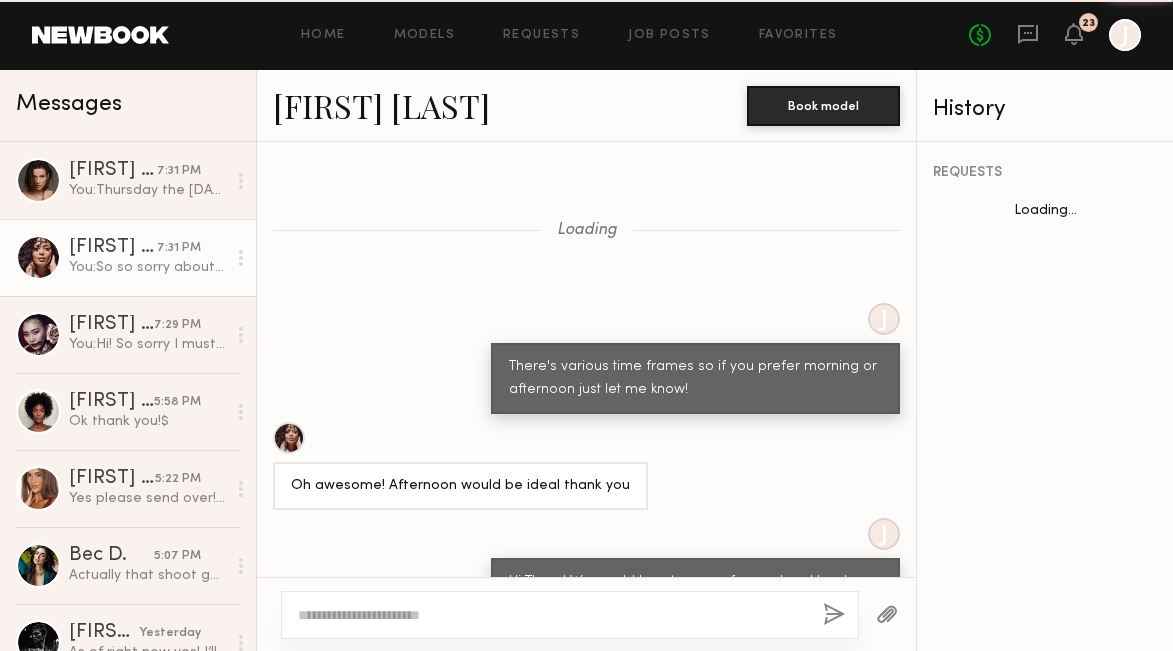 scroll, scrollTop: 900, scrollLeft: 0, axis: vertical 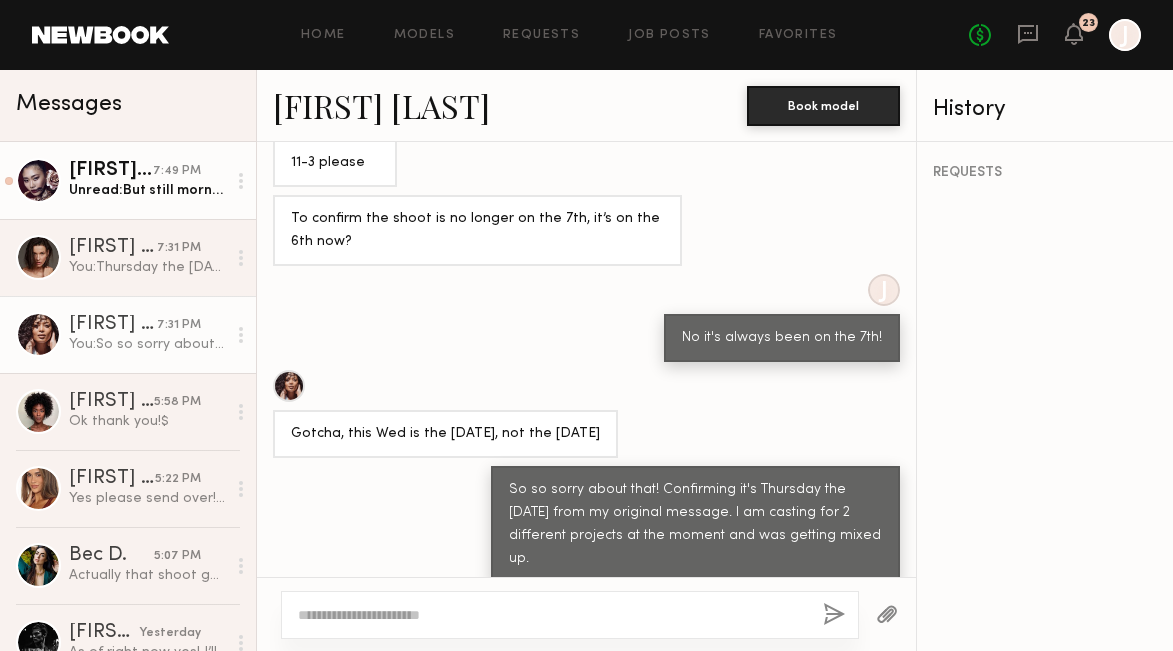click on "Unread:  But still morning time would be great for me" 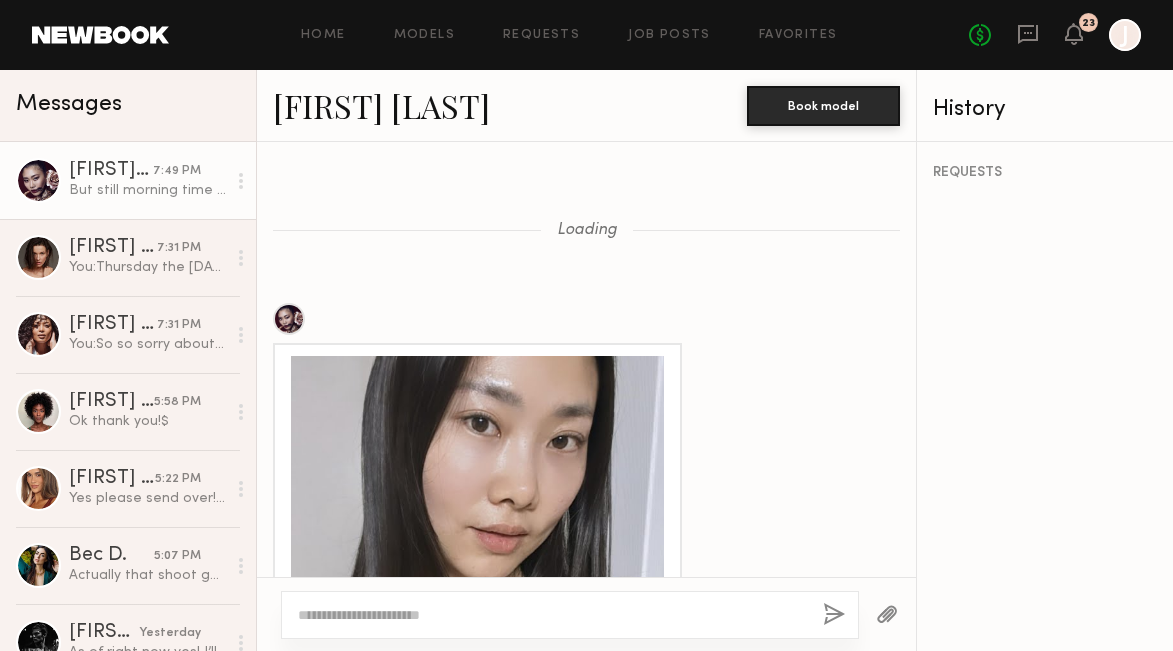 scroll, scrollTop: 1299, scrollLeft: 0, axis: vertical 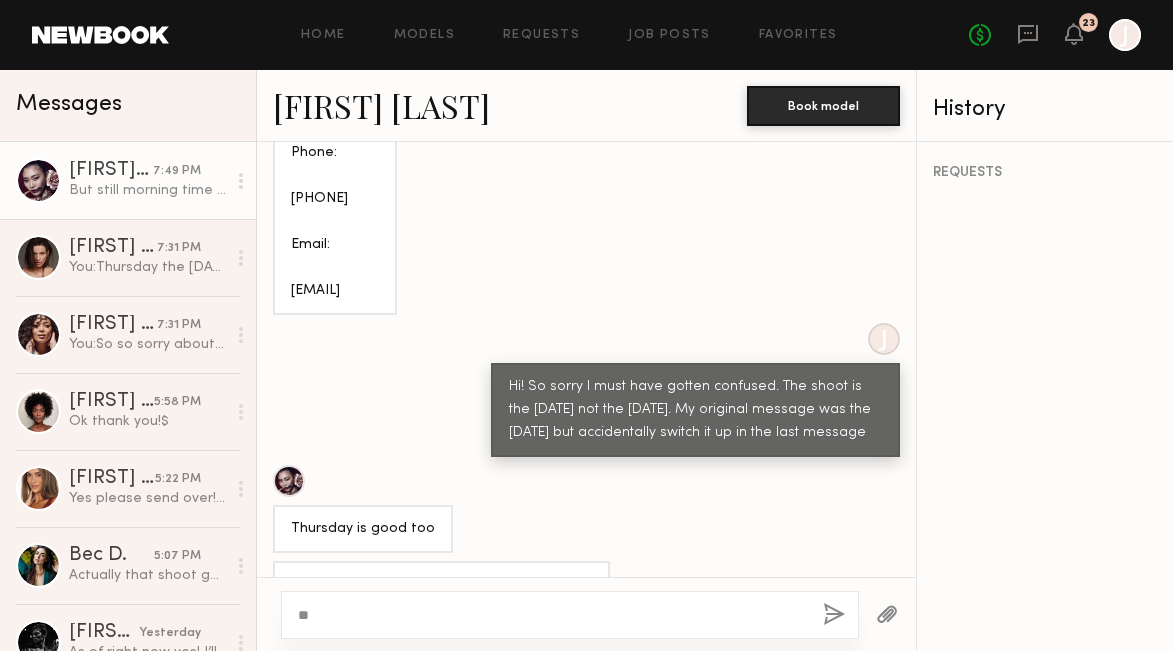 type on "*" 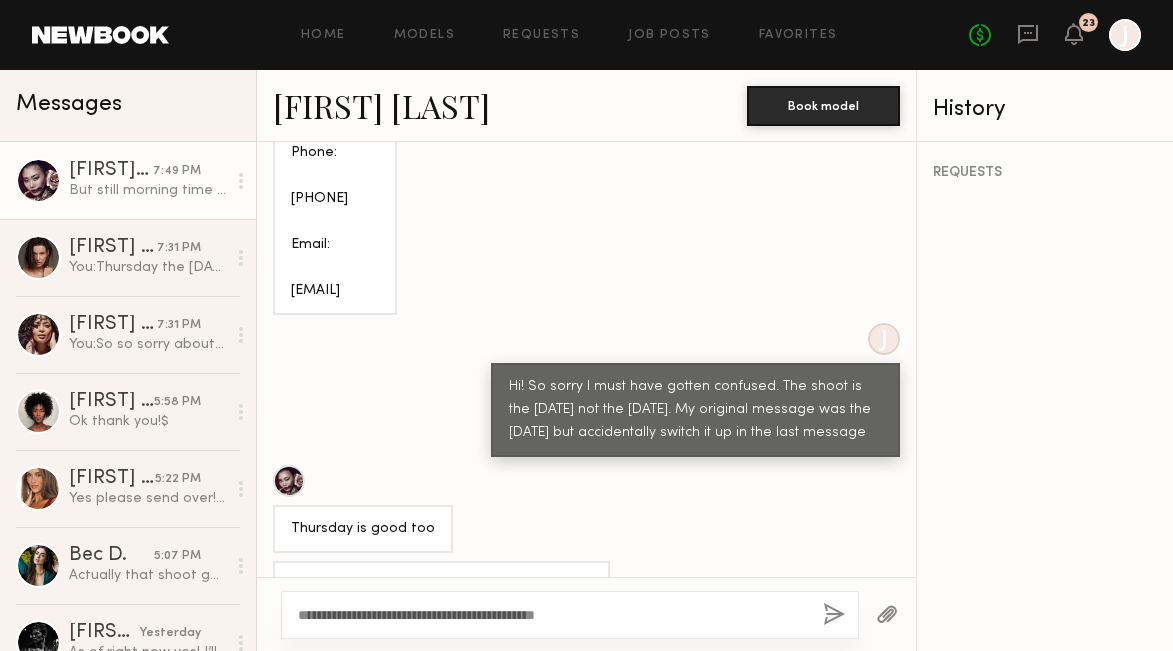 click on "**********" 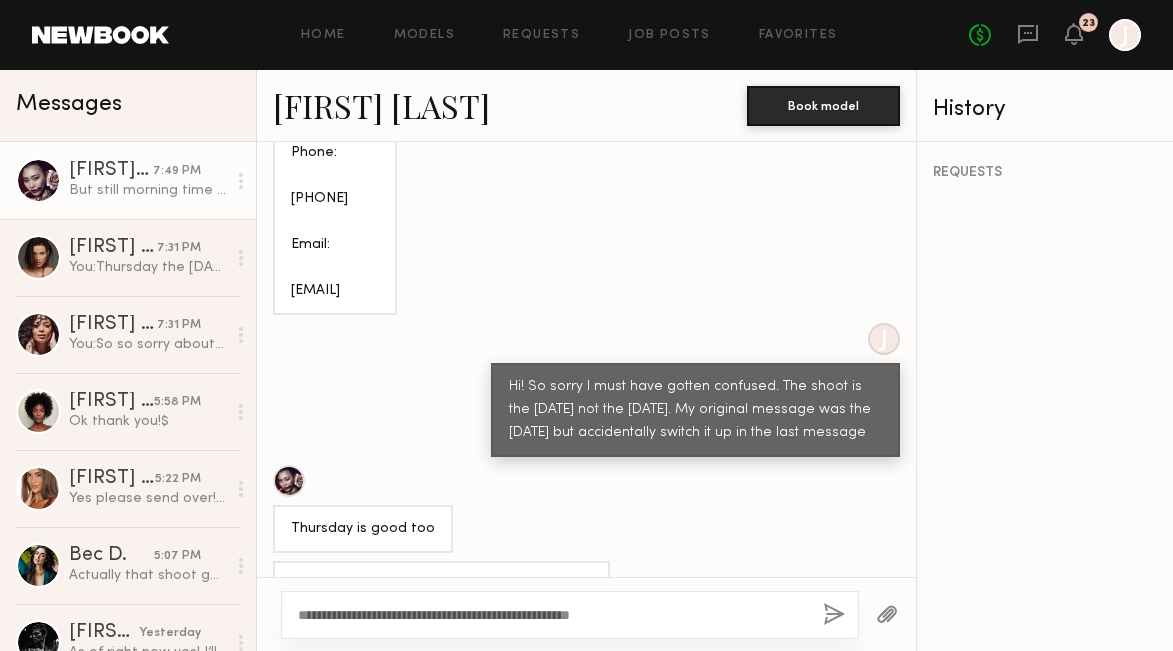 type on "**********" 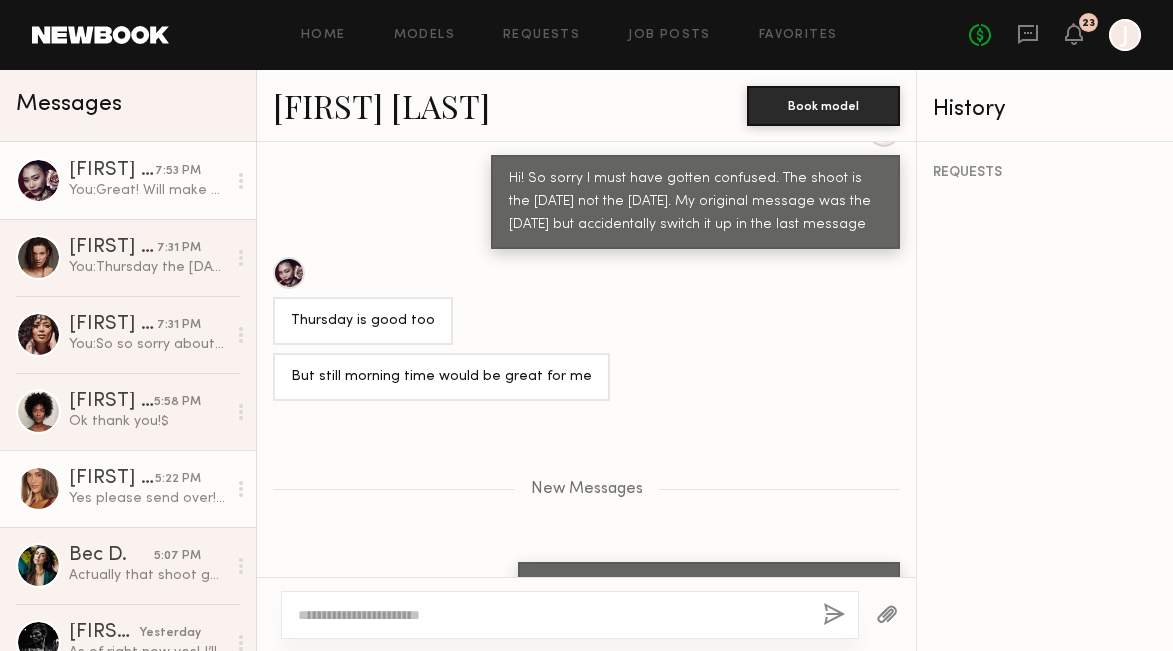 scroll, scrollTop: 1628, scrollLeft: 0, axis: vertical 